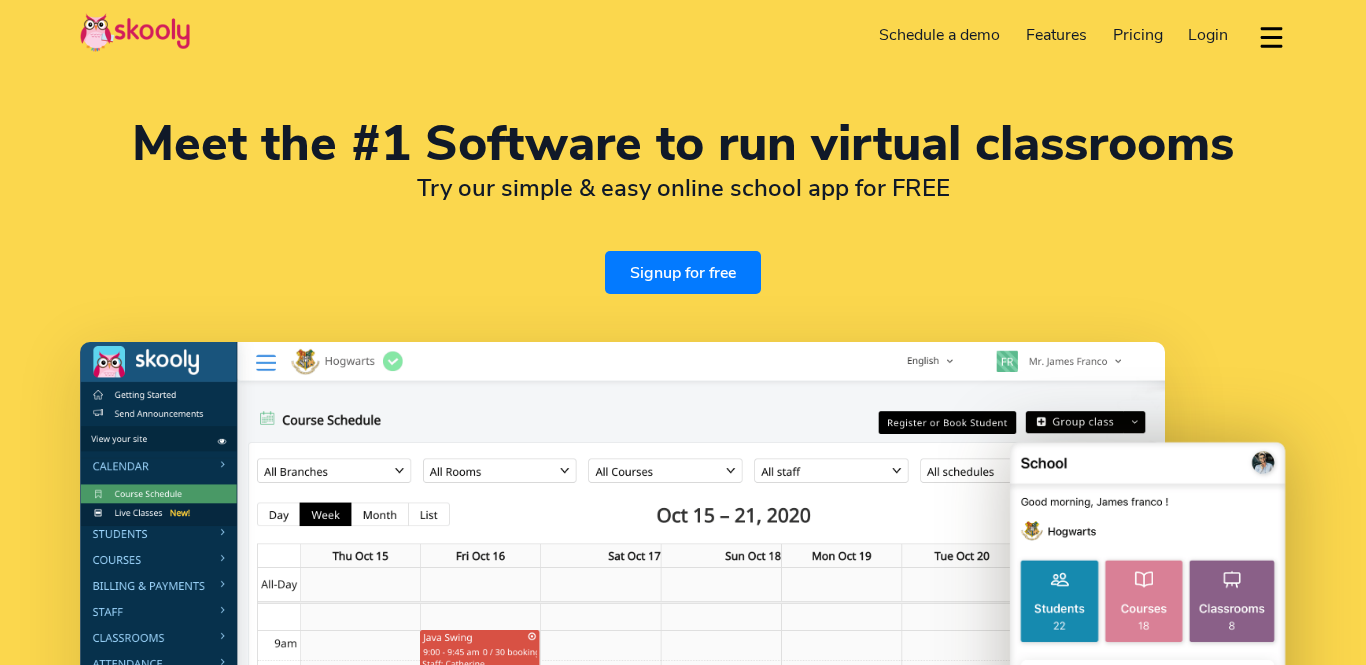 select on "en" 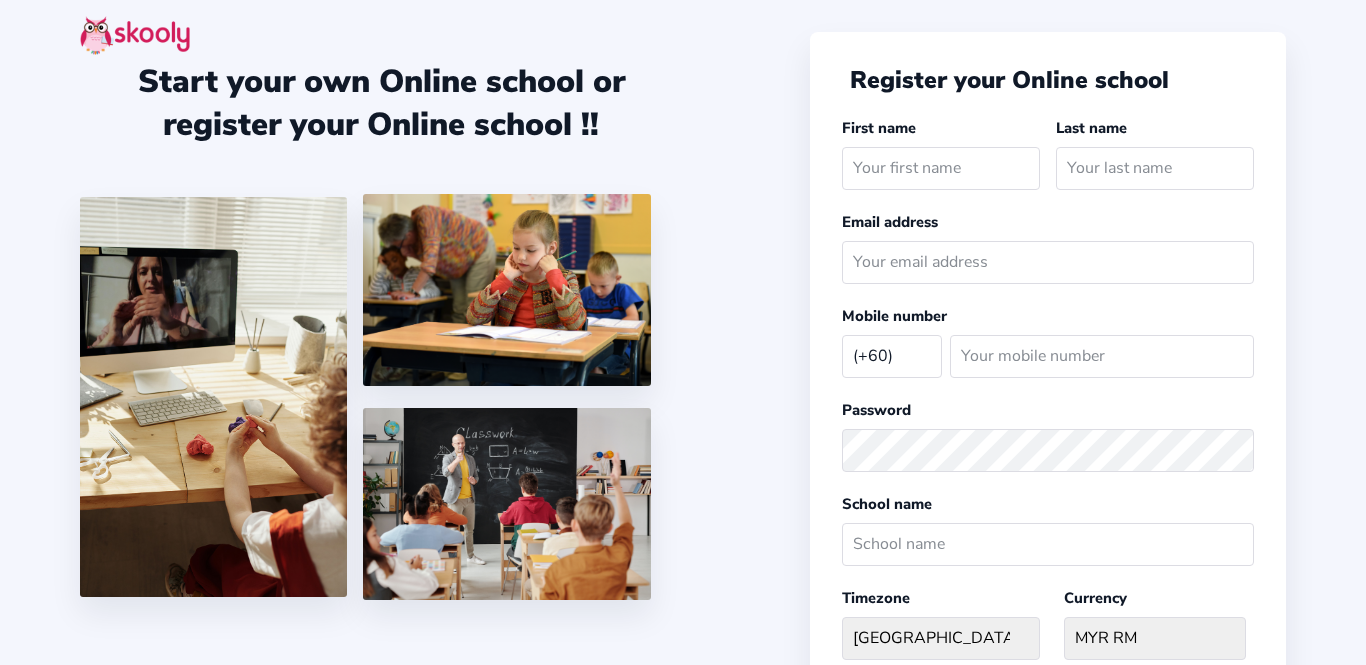select on "MY" 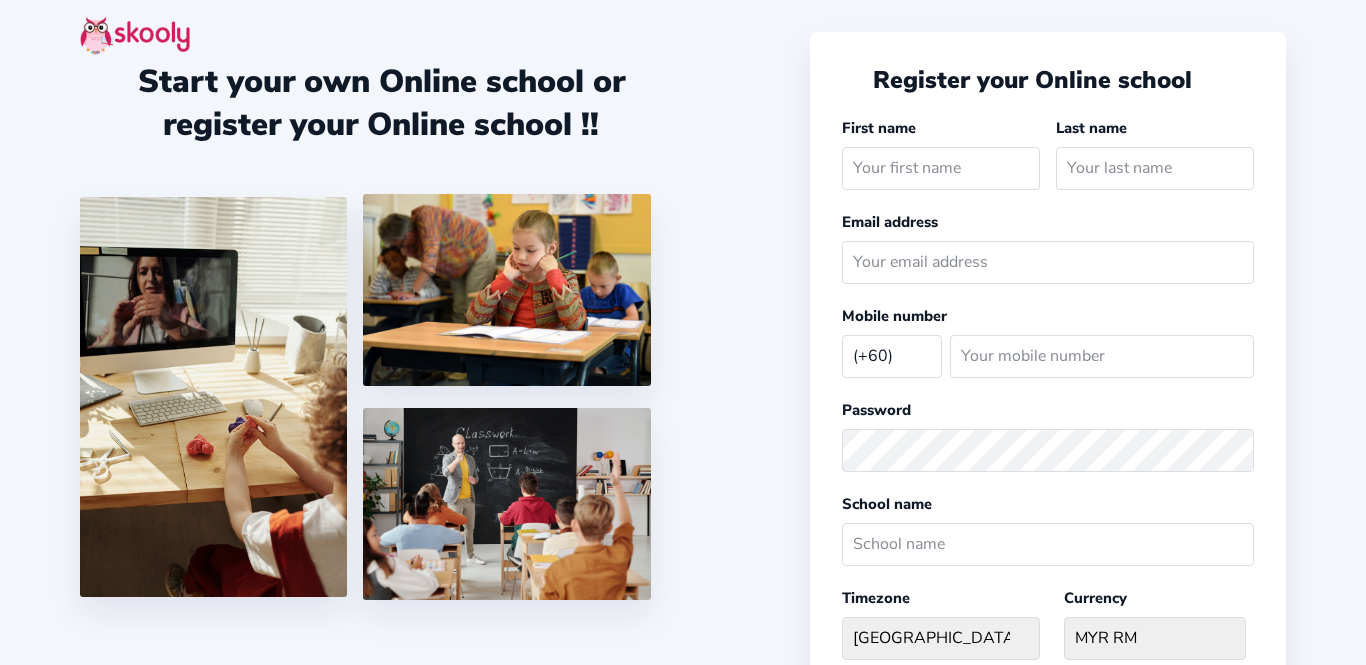scroll, scrollTop: 0, scrollLeft: 0, axis: both 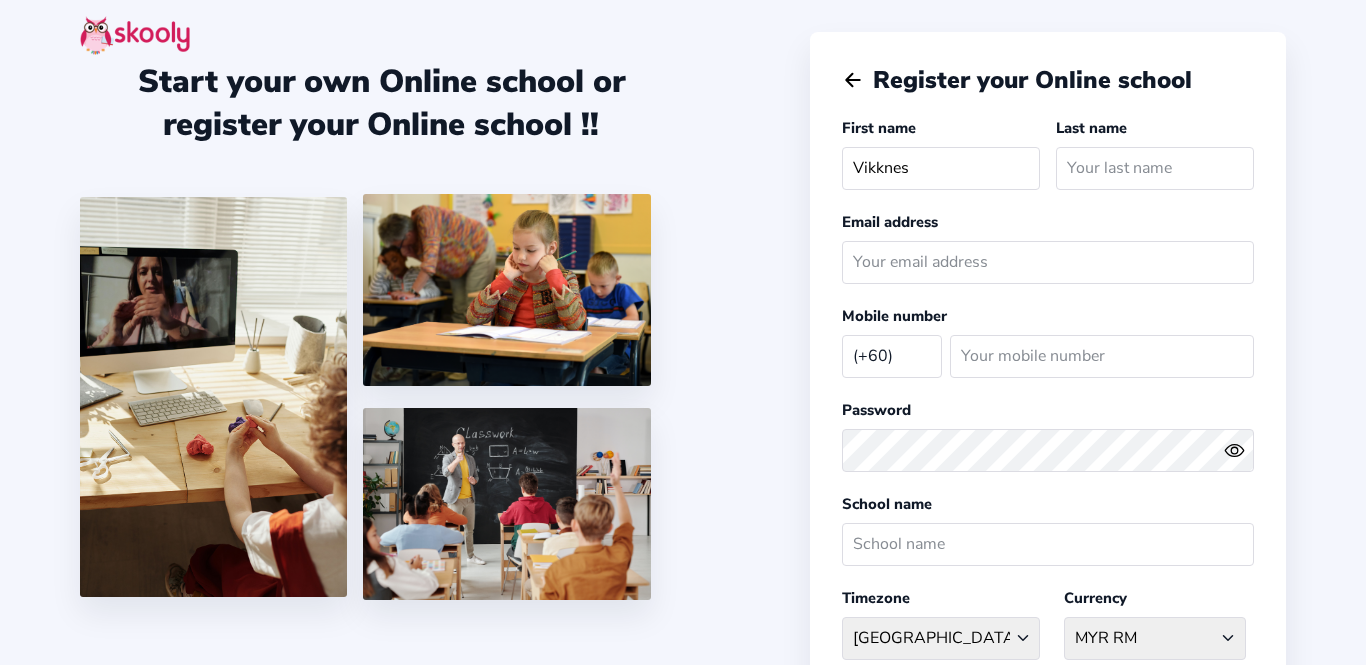 type on "Vikknes" 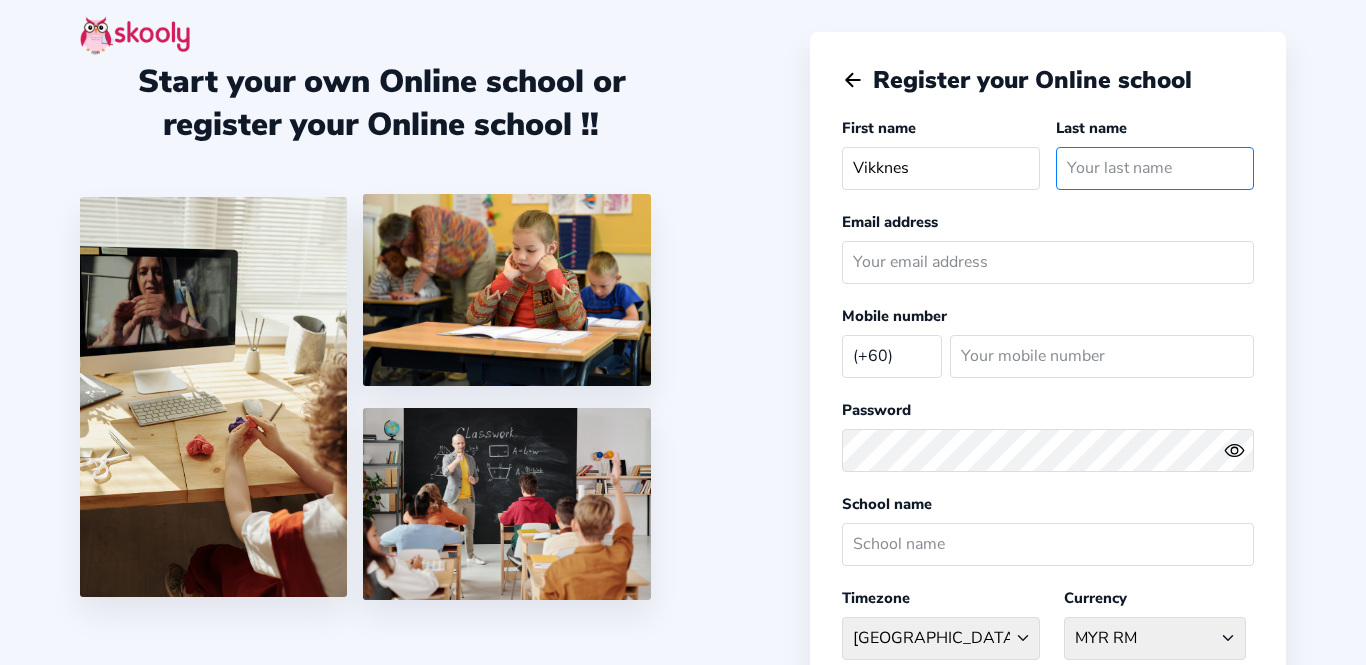 click 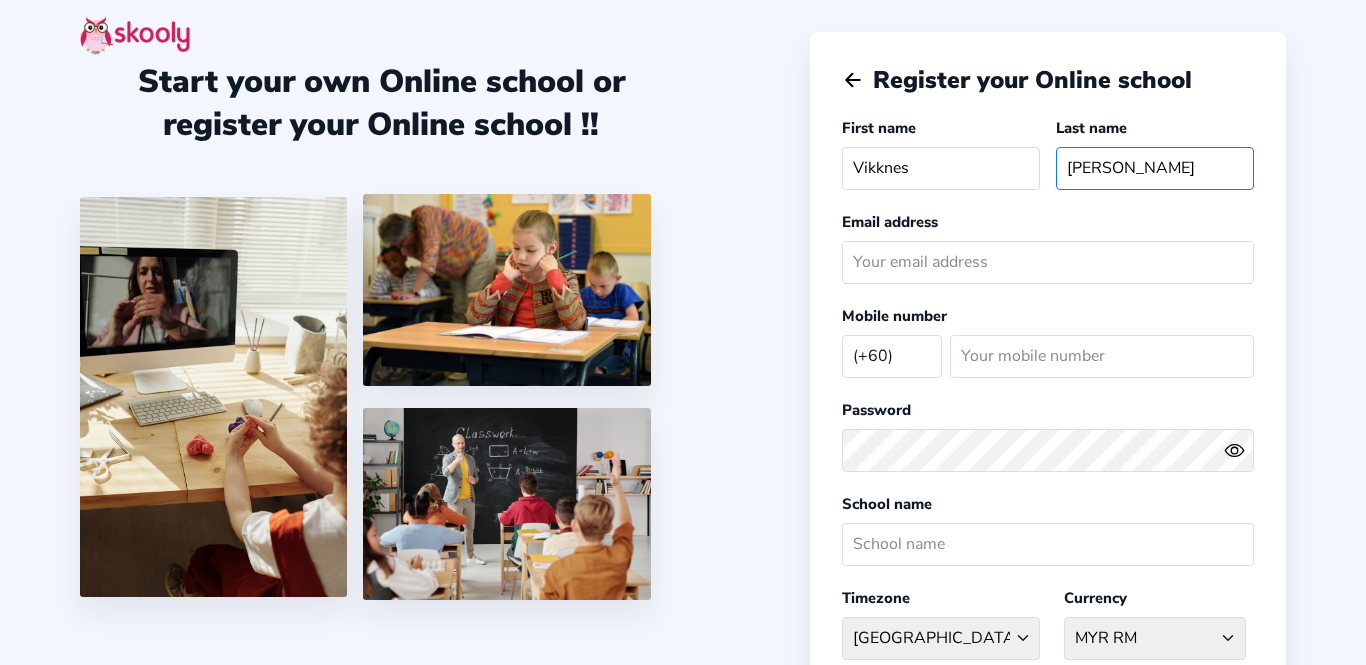 type on "Shashikumar" 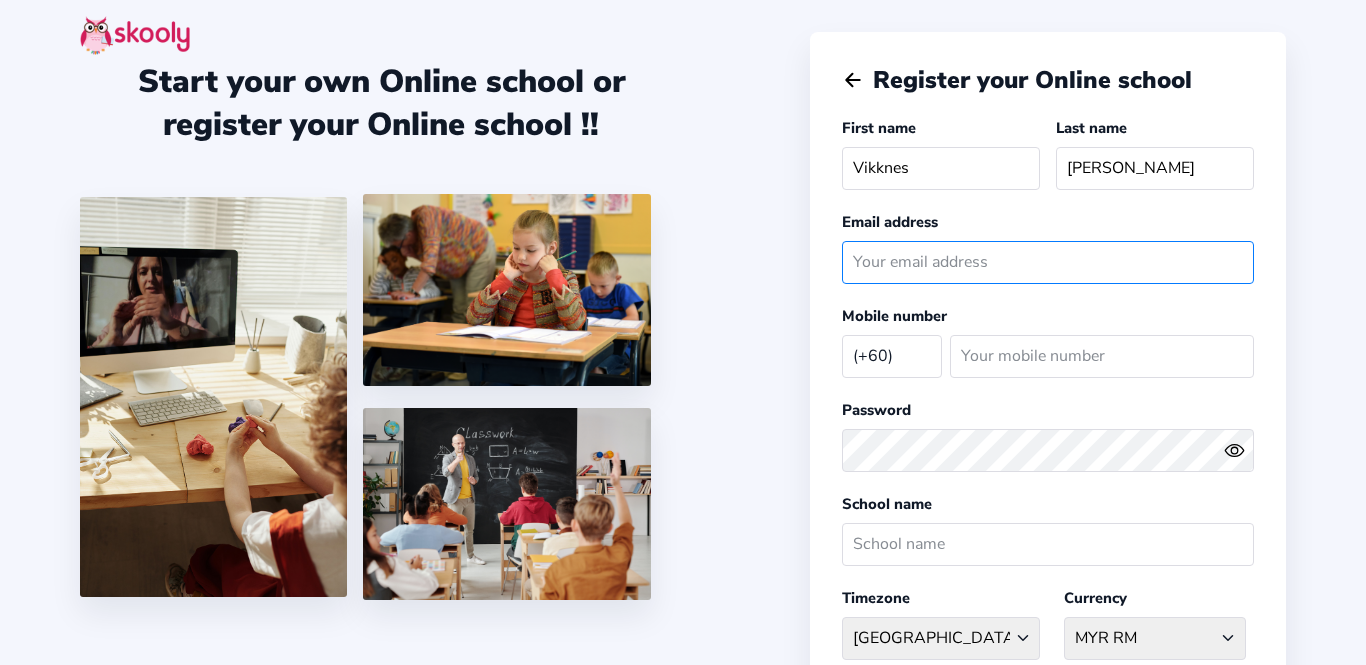 click 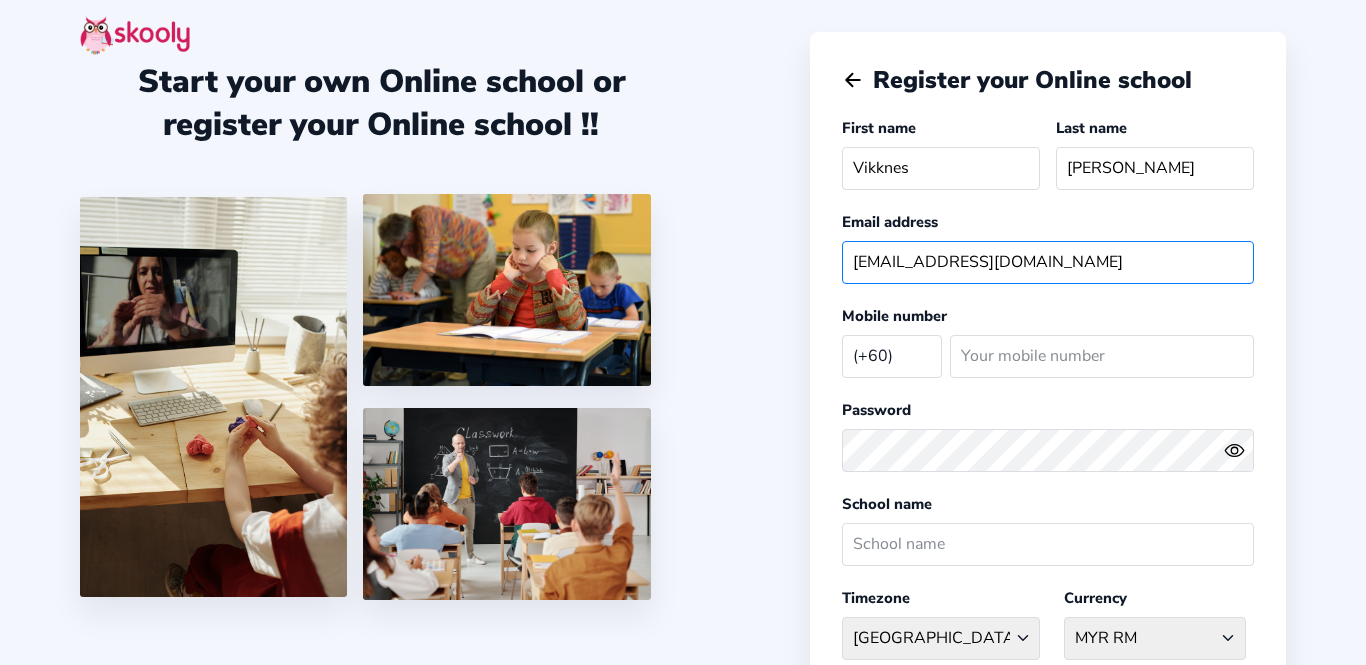 type on "m-12097341@moe-dl.edu.my" 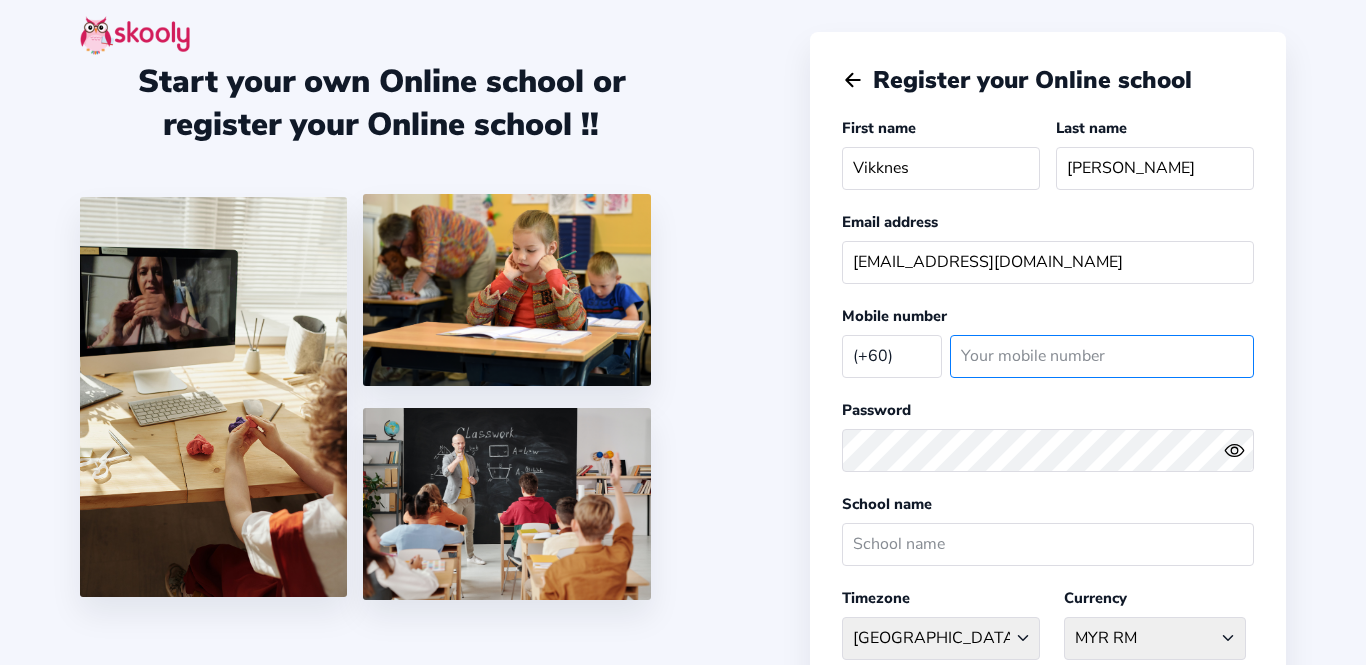 click 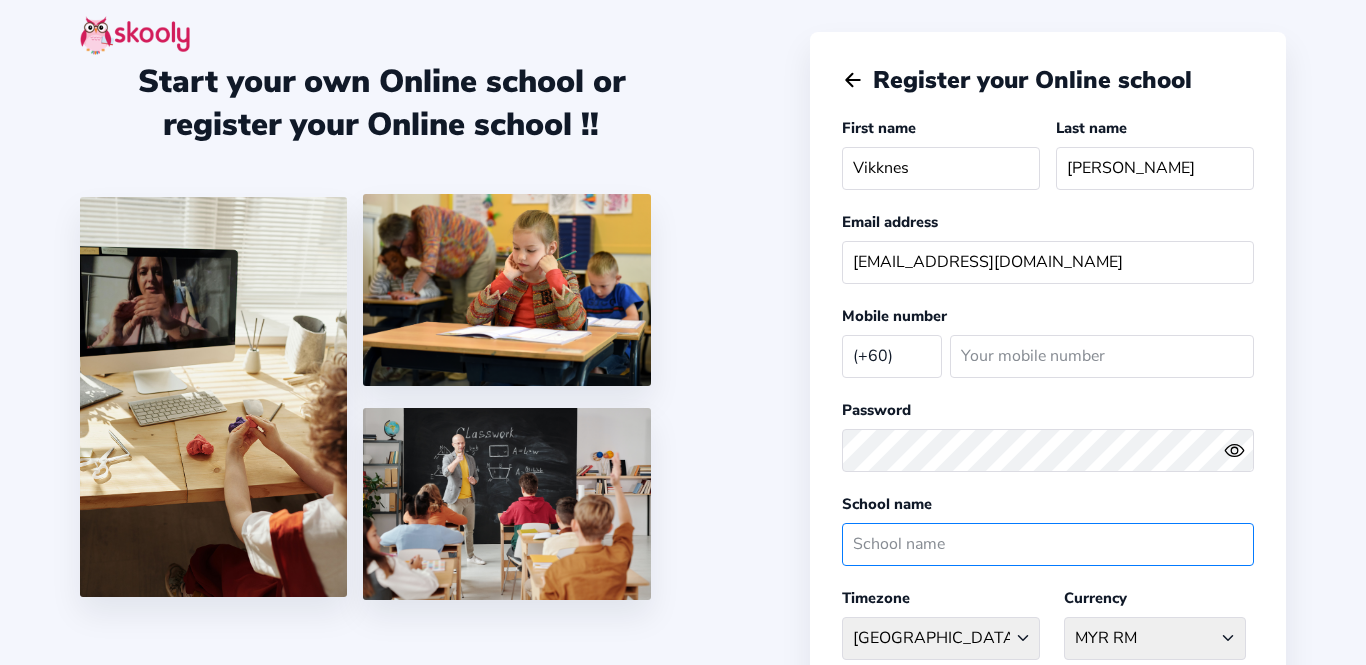 click 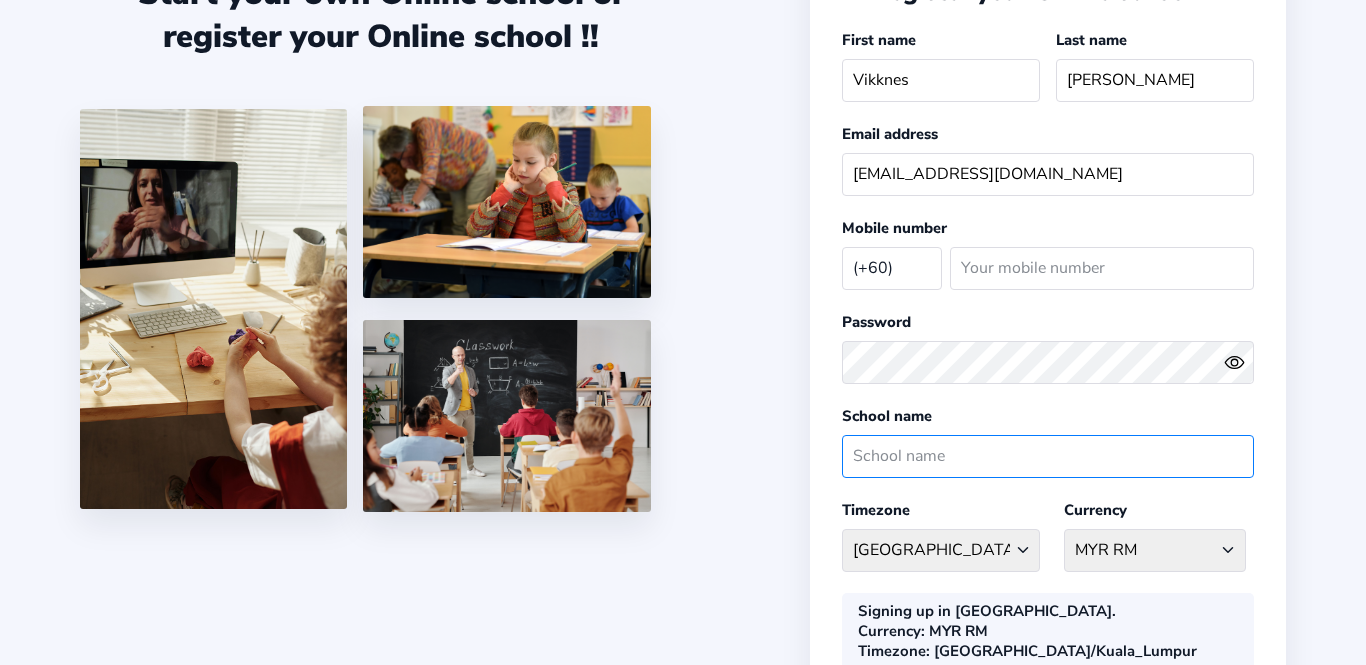 scroll, scrollTop: 0, scrollLeft: 0, axis: both 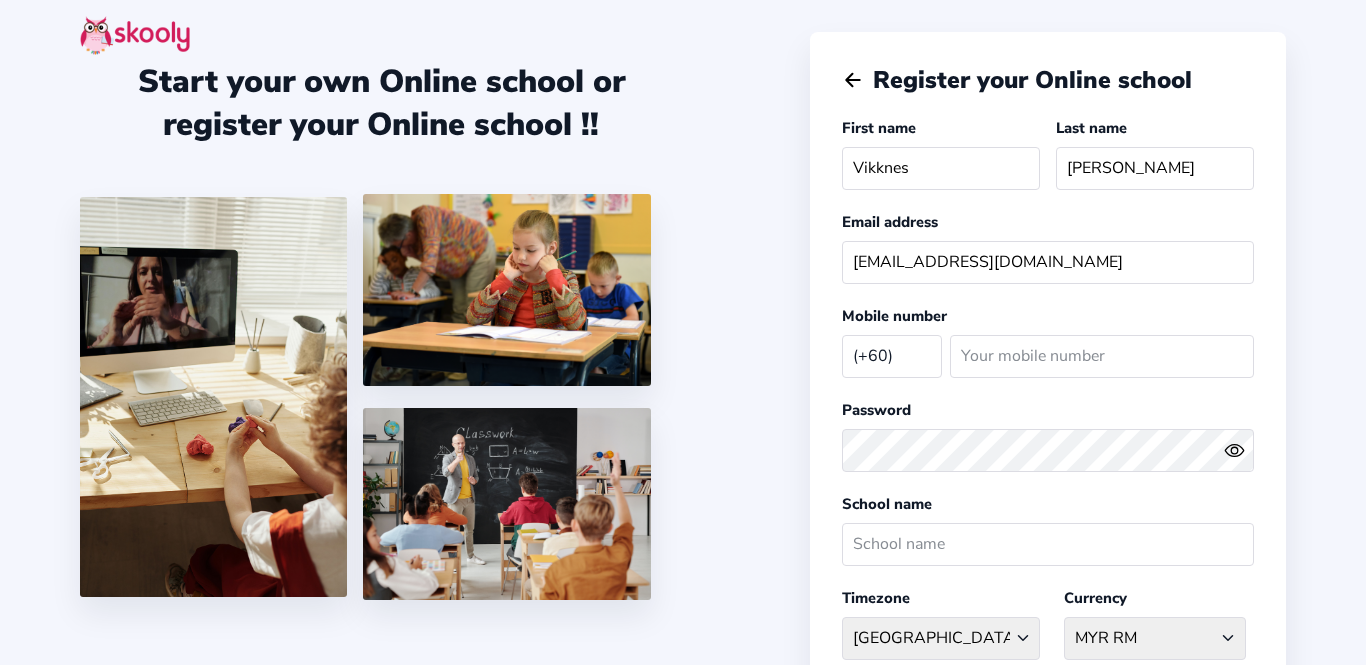 click on "Arrow Back" 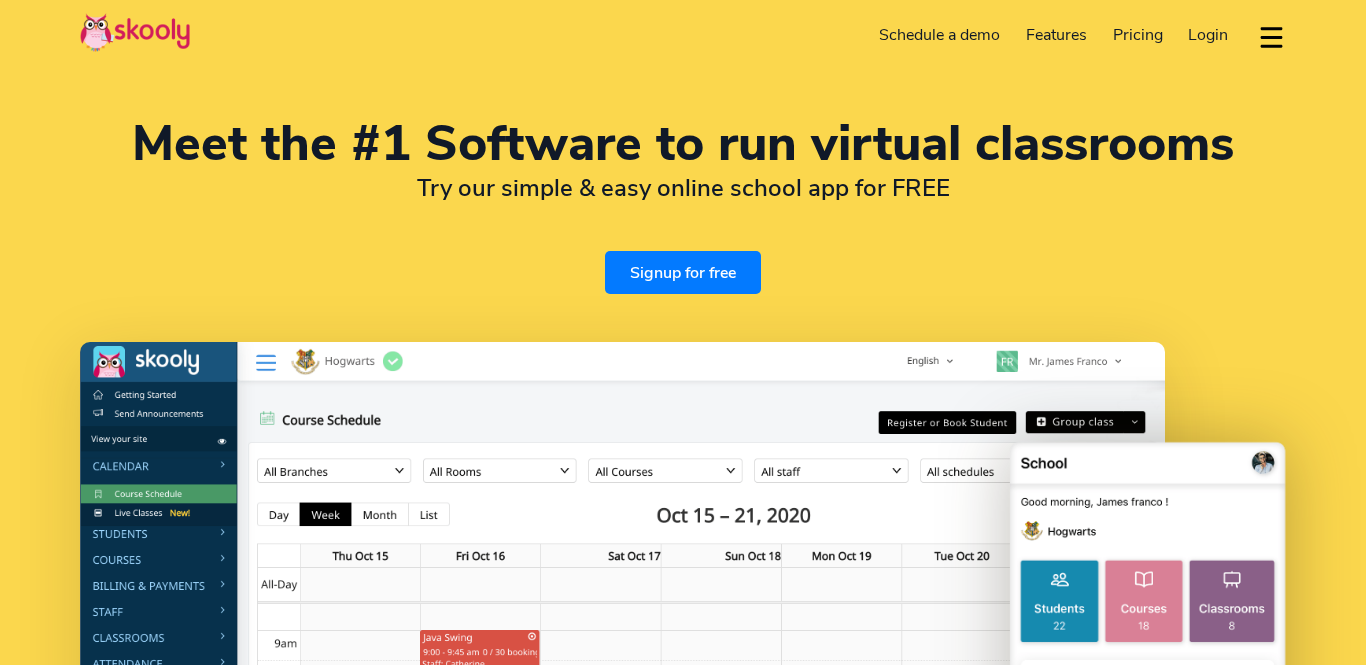select on "en" 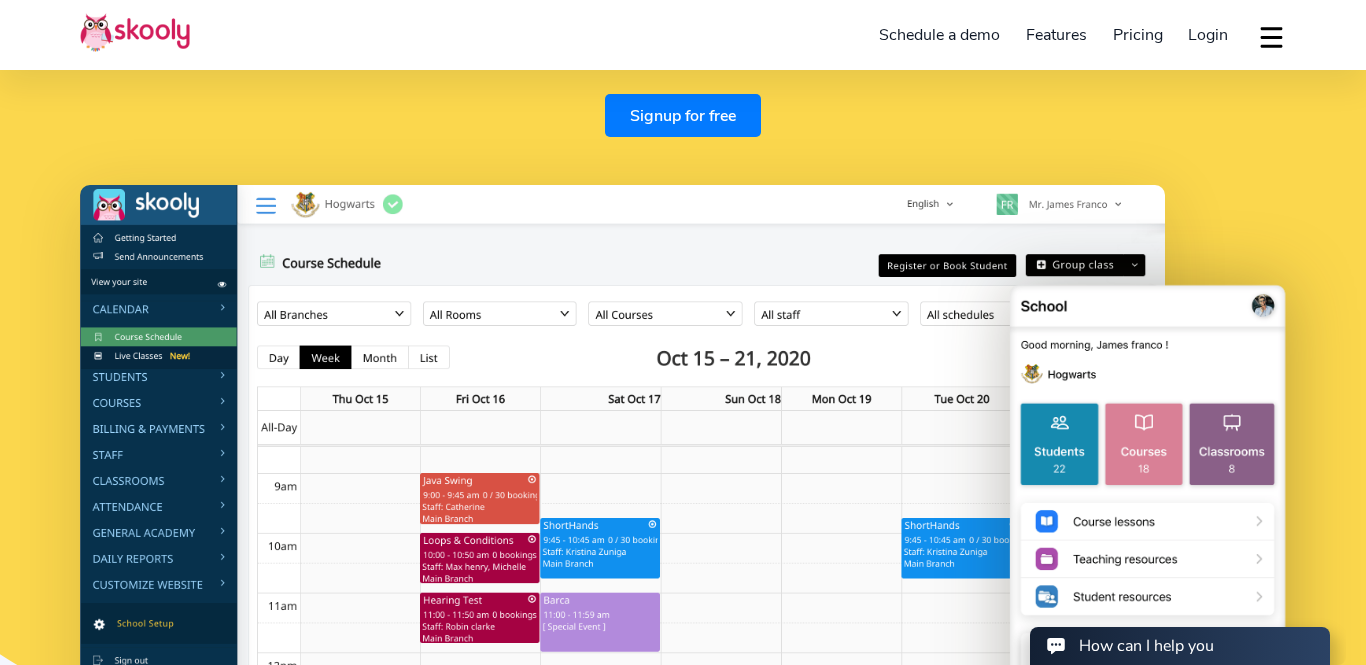 scroll, scrollTop: 0, scrollLeft: 0, axis: both 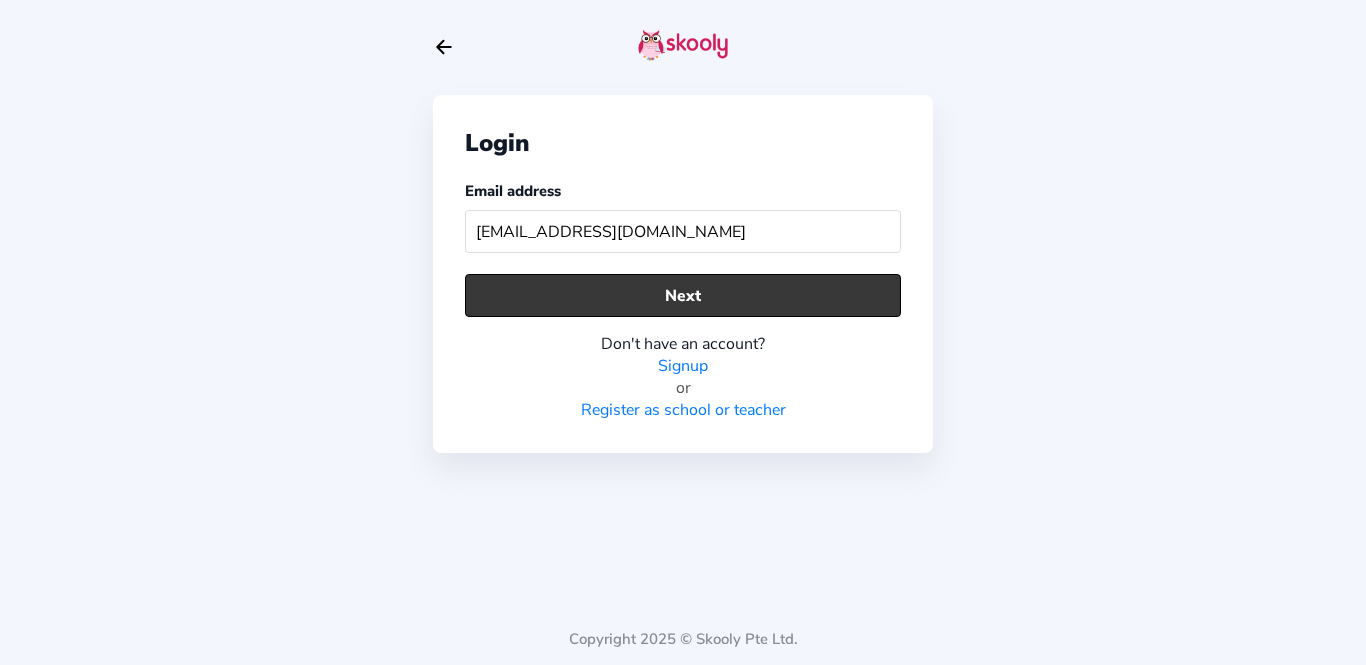 type on "m-12097341@moe-dl.edu.my" 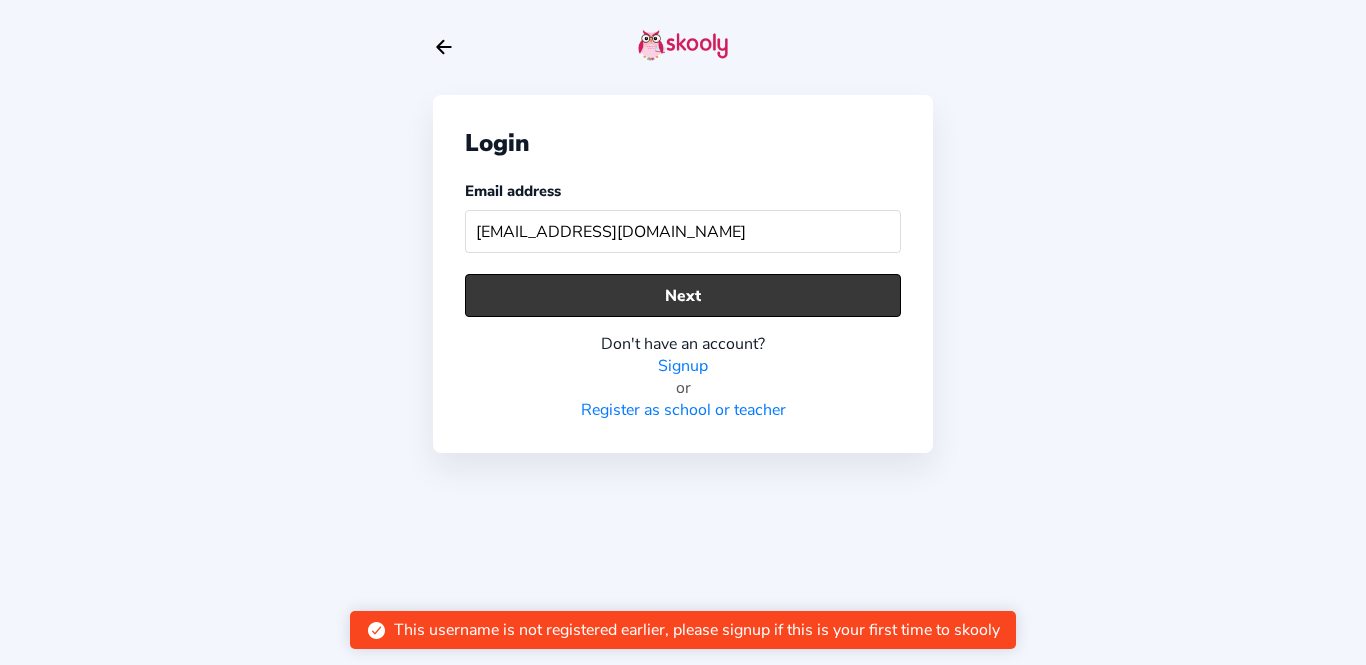 click on "Next" 